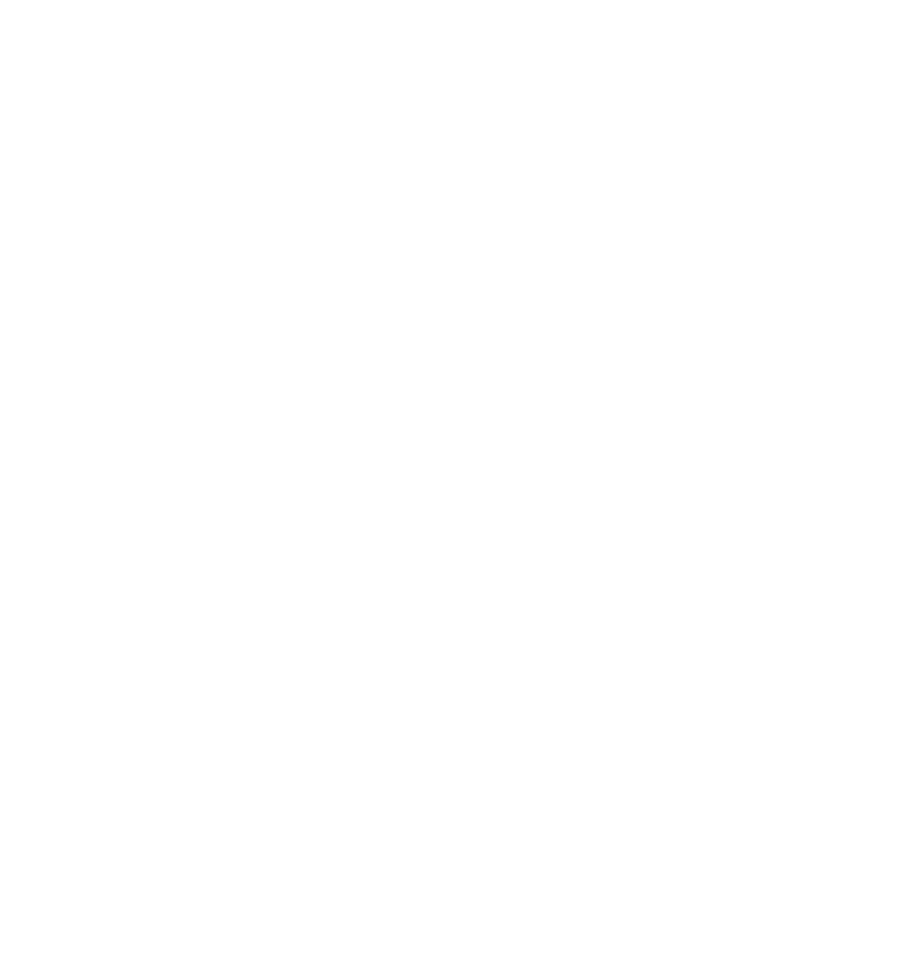 scroll, scrollTop: 0, scrollLeft: 0, axis: both 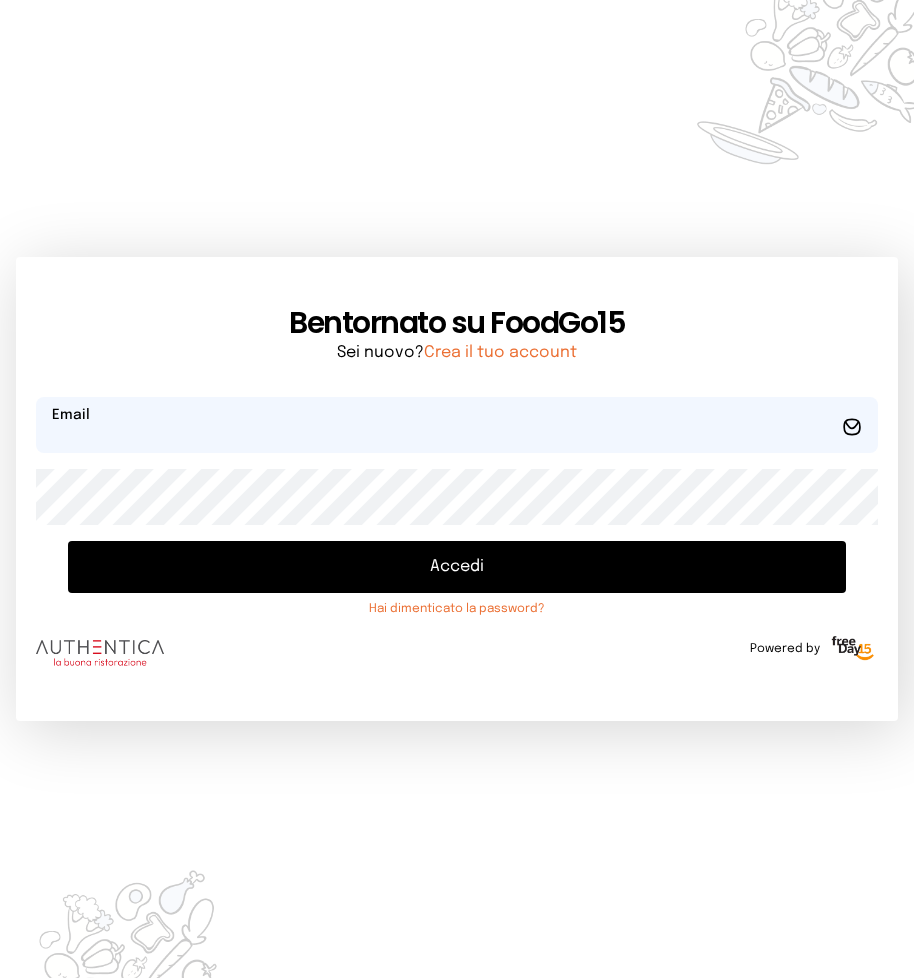 type on "**********" 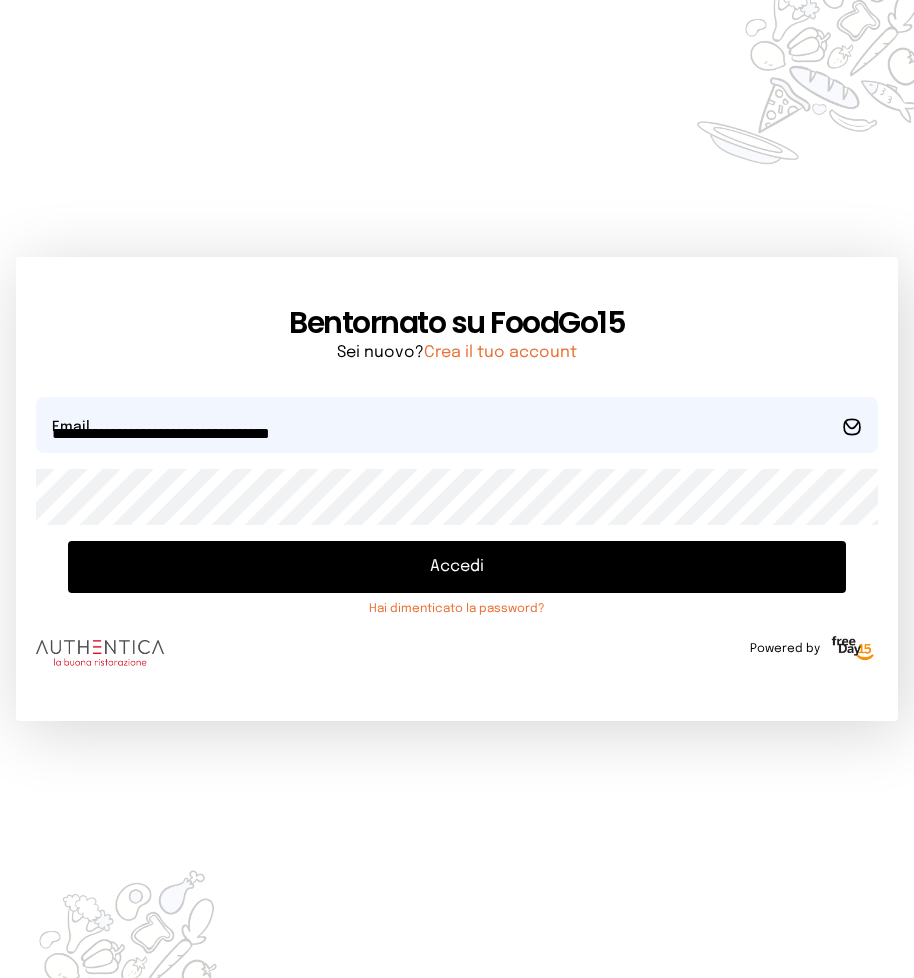 click on "Accedi" at bounding box center [457, 567] 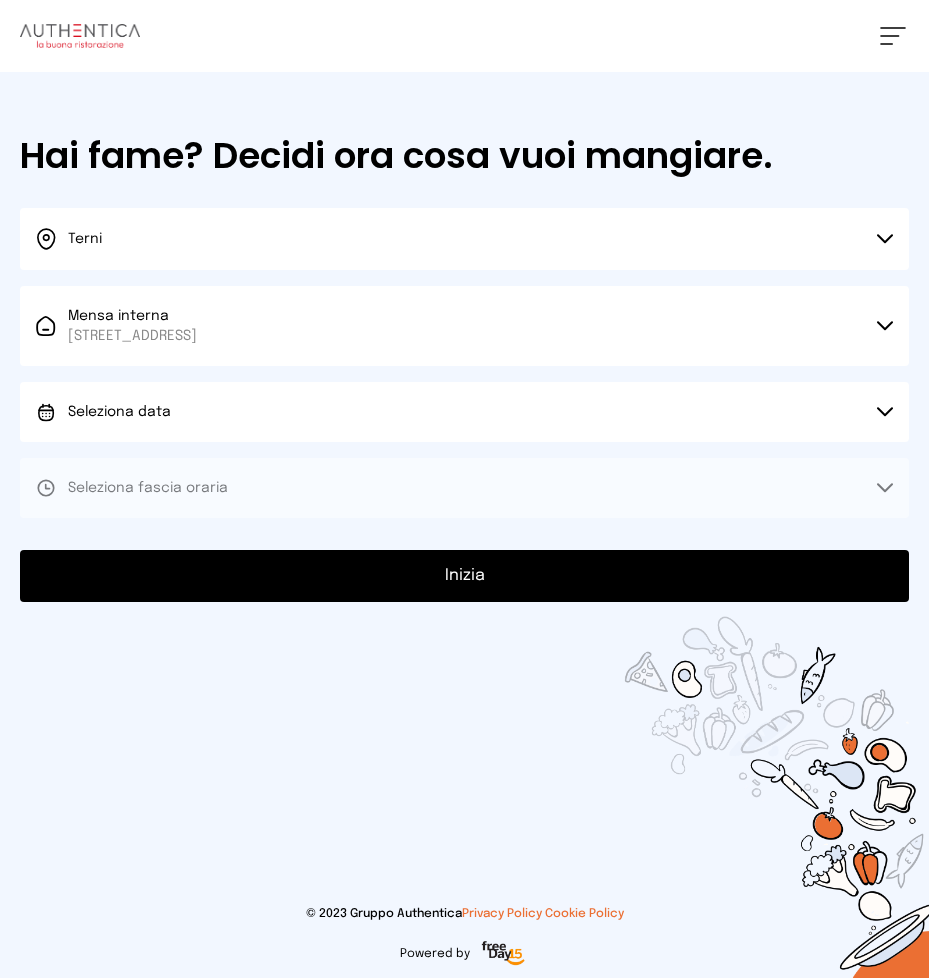 click 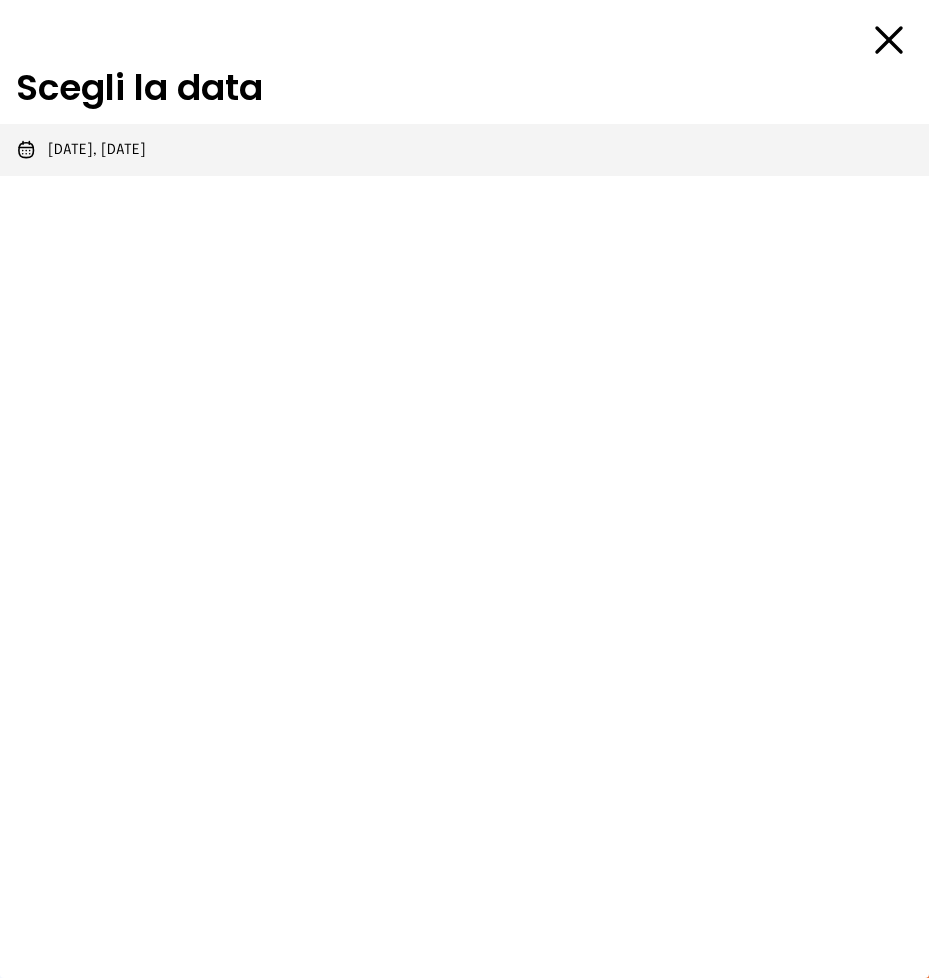click on "[DATE], [DATE]" at bounding box center [97, 150] 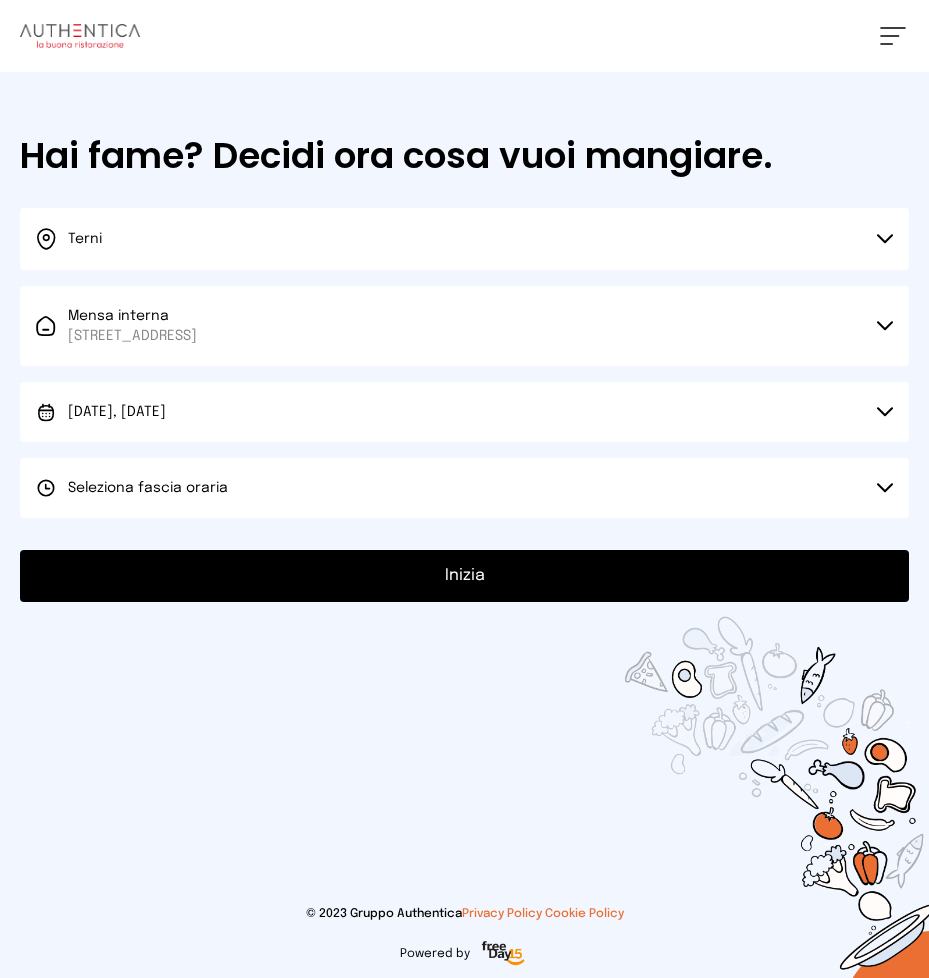 drag, startPoint x: 881, startPoint y: 489, endPoint x: 870, endPoint y: 481, distance: 13.601471 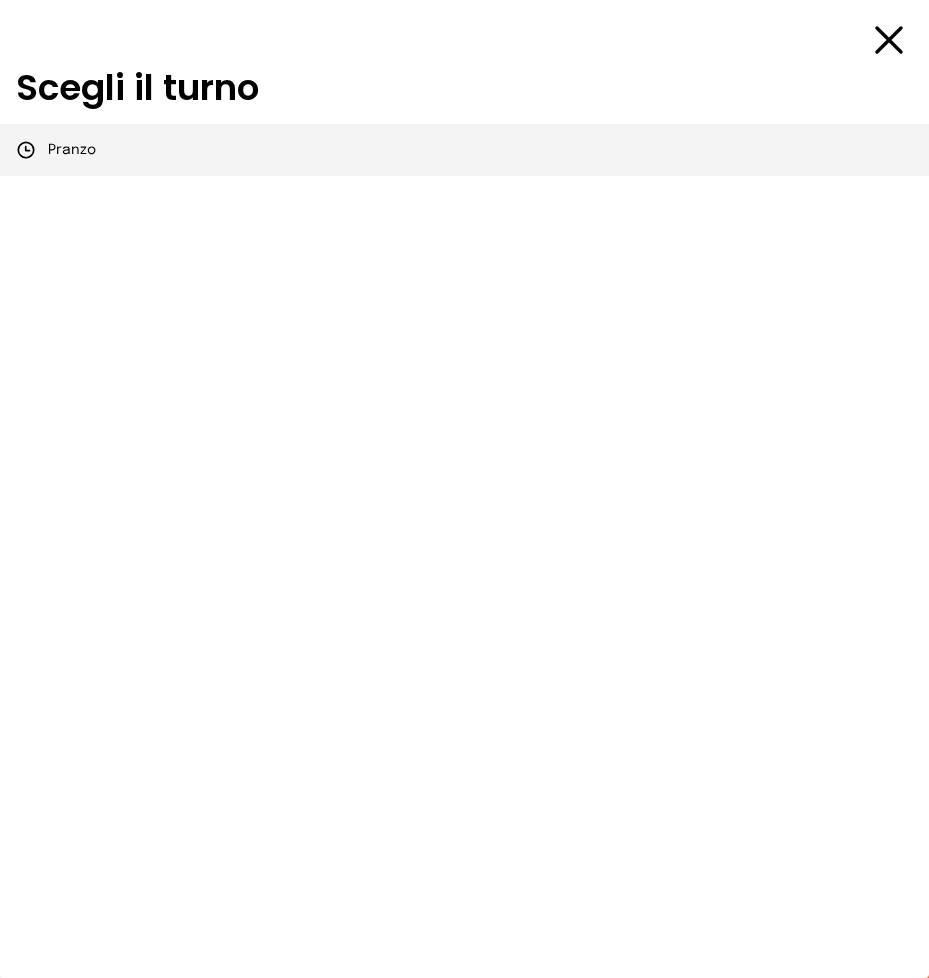 click on "Pranzo" at bounding box center (464, 150) 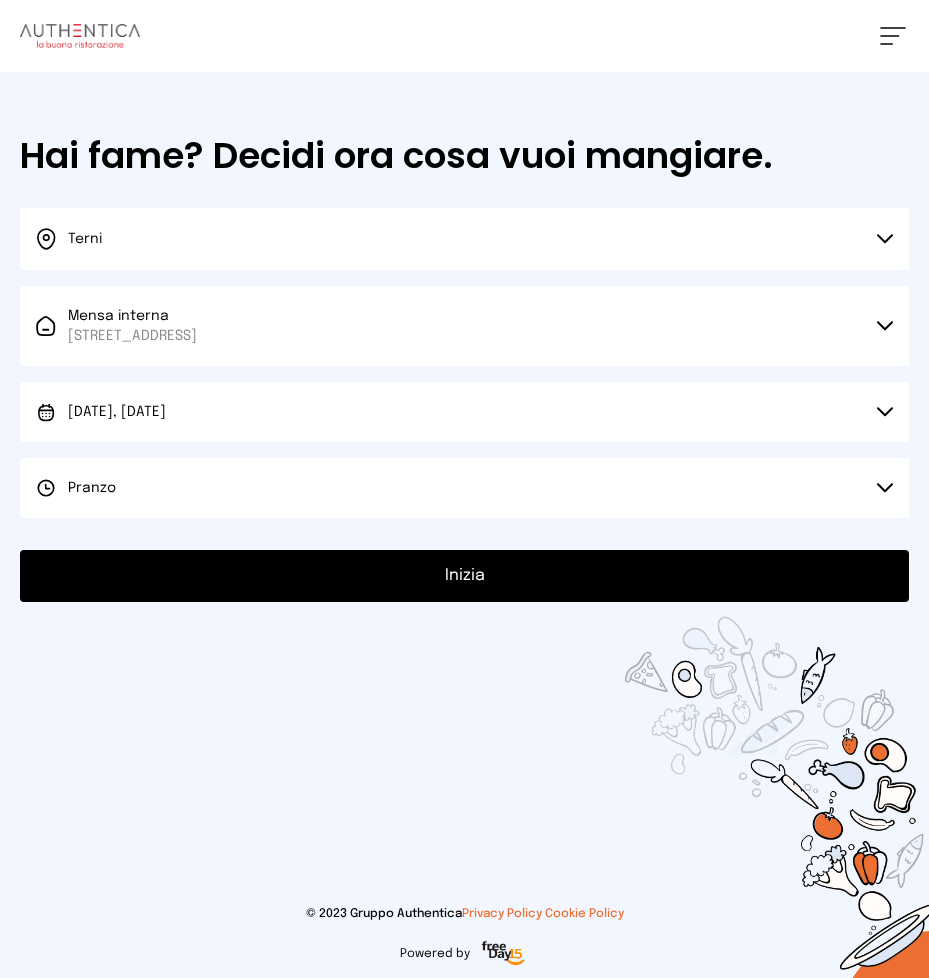 click on "Inizia" at bounding box center [464, 576] 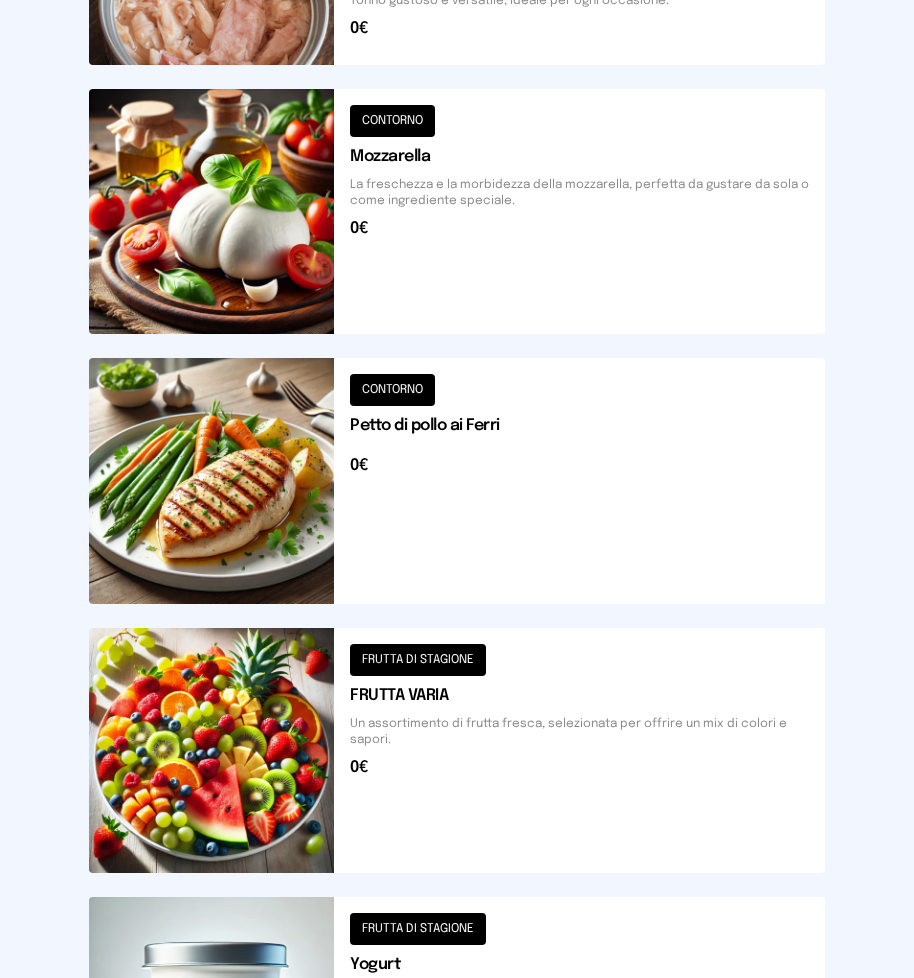 scroll, scrollTop: 963, scrollLeft: 0, axis: vertical 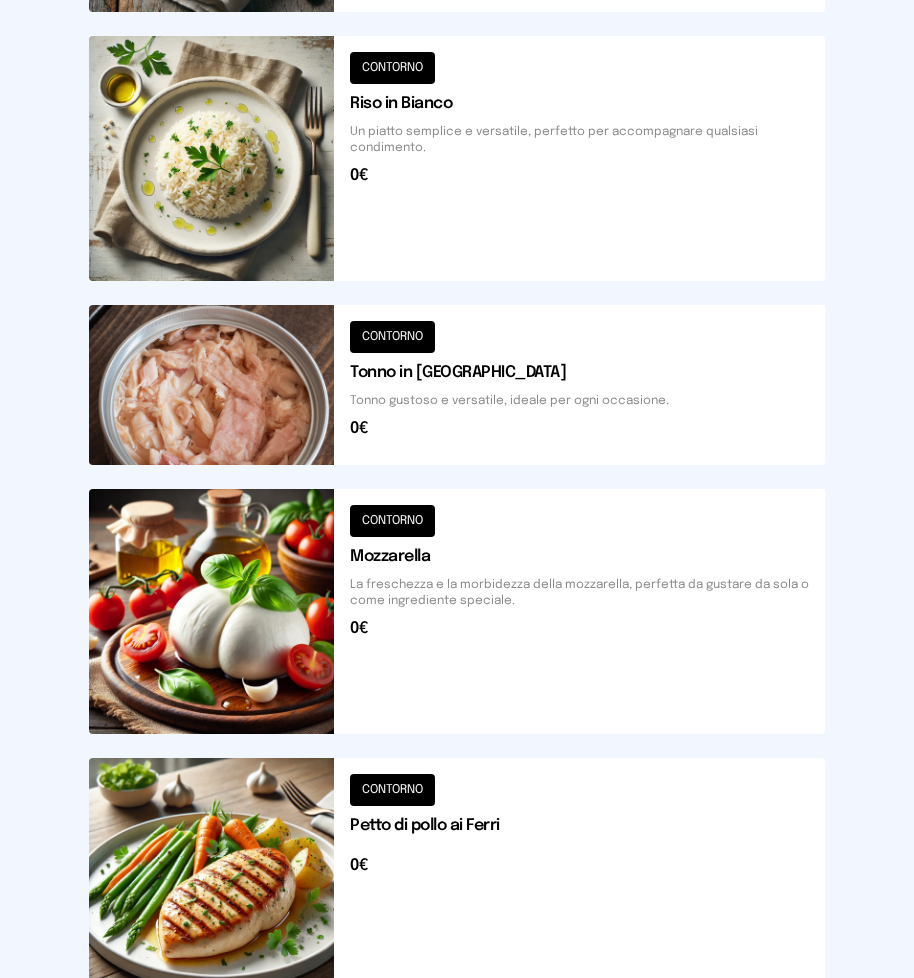 click at bounding box center (457, 611) 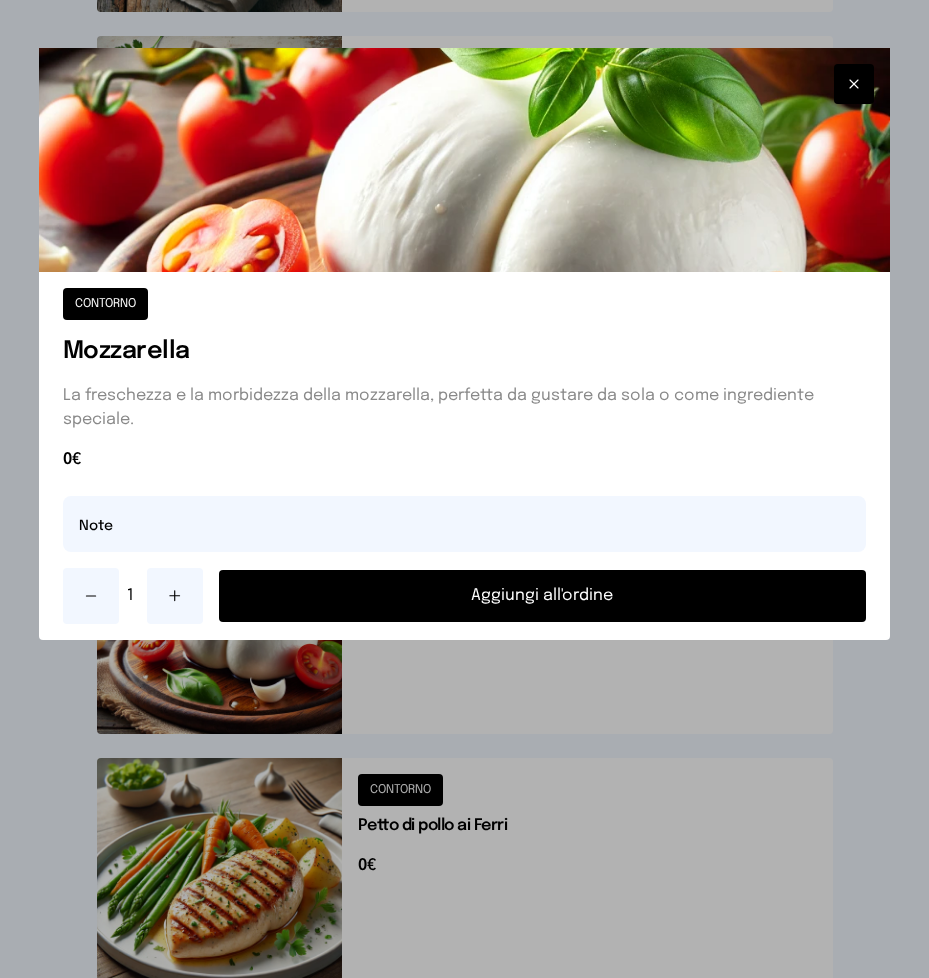 click on "Aggiungi all'ordine" at bounding box center (543, 596) 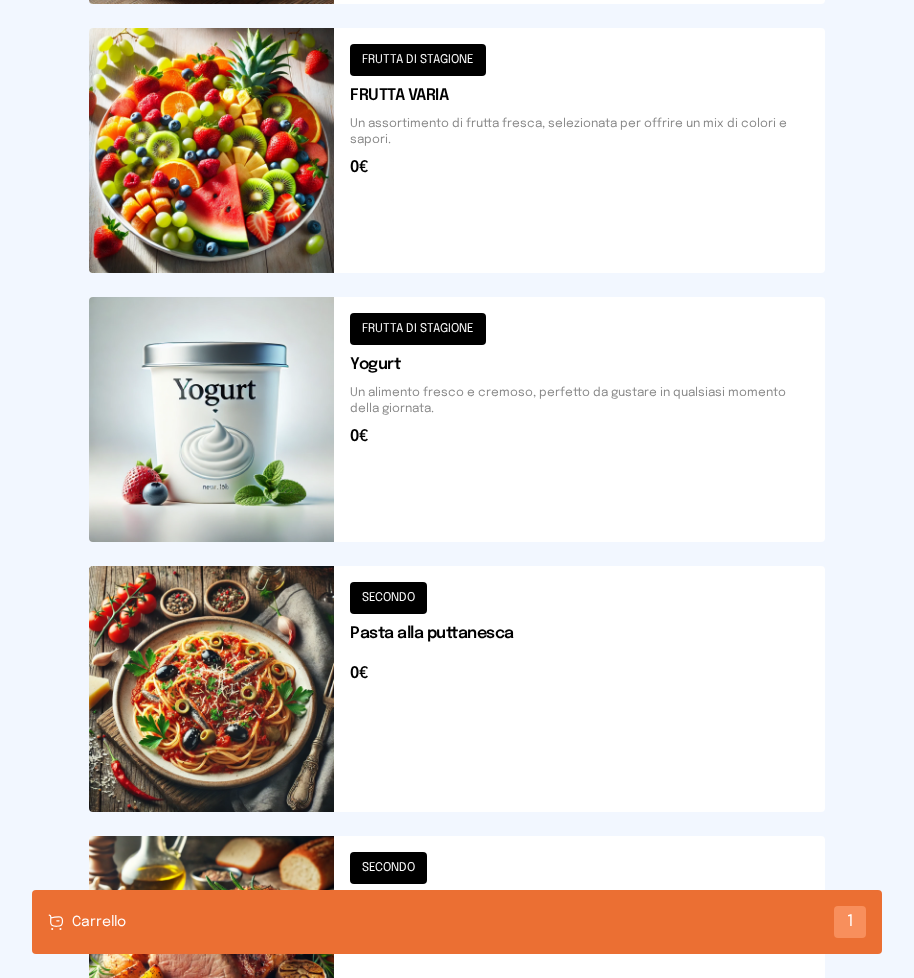 scroll, scrollTop: 2363, scrollLeft: 0, axis: vertical 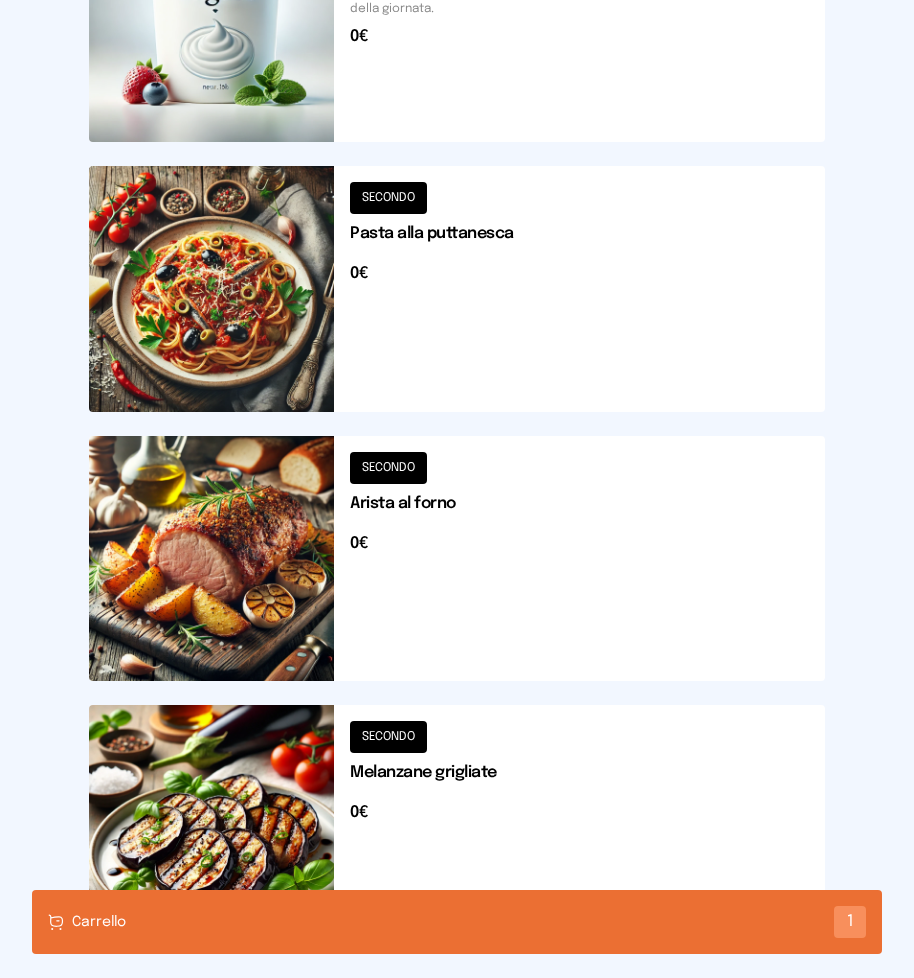 click at bounding box center [457, 558] 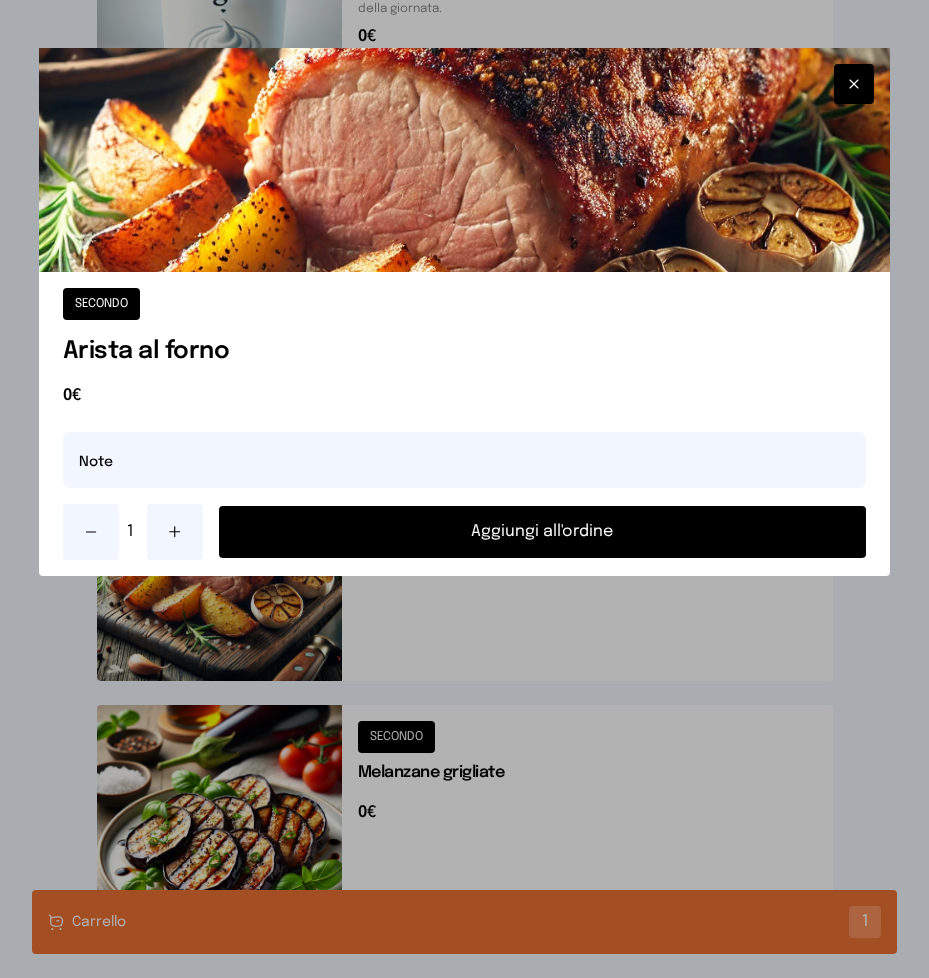click on "Aggiungi all'ordine" at bounding box center [543, 532] 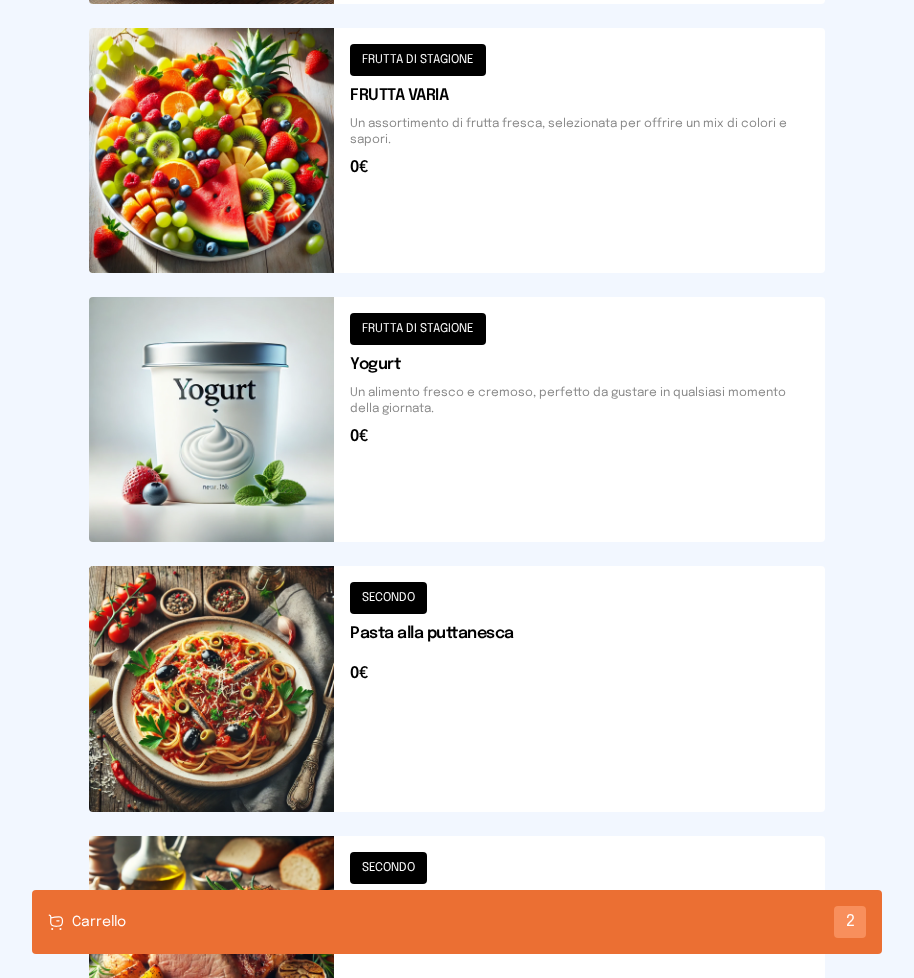 scroll, scrollTop: 1663, scrollLeft: 0, axis: vertical 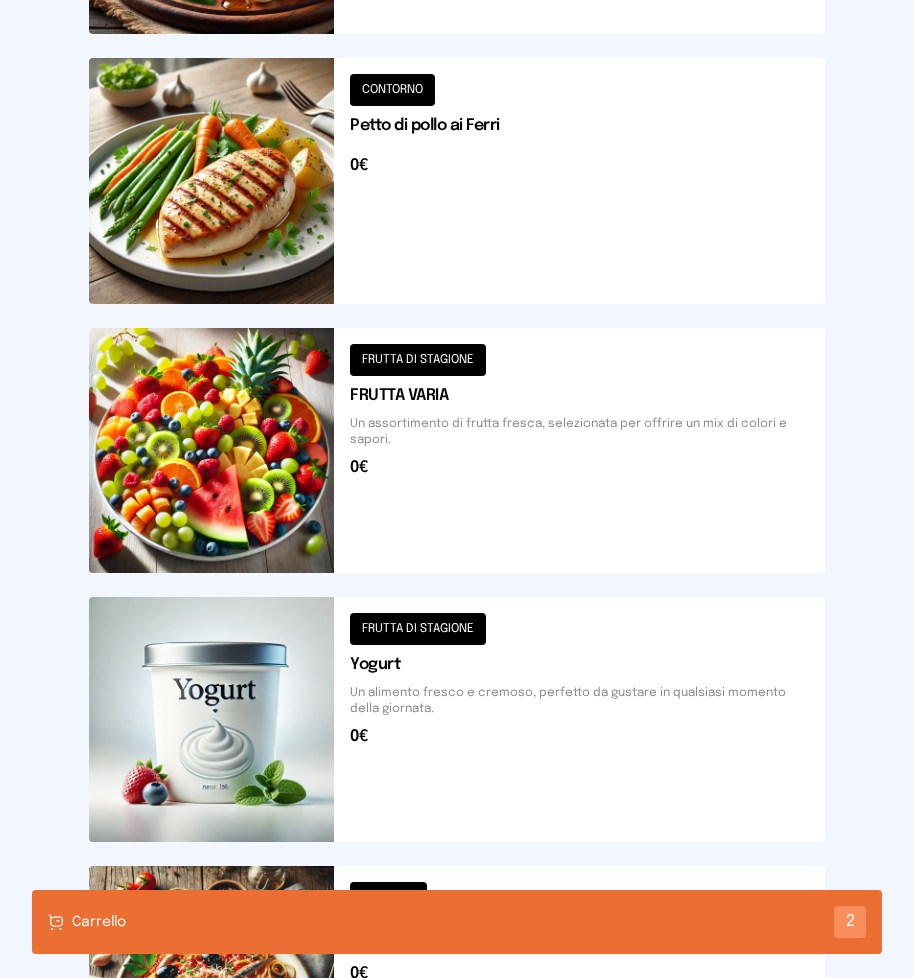 click at bounding box center (457, 719) 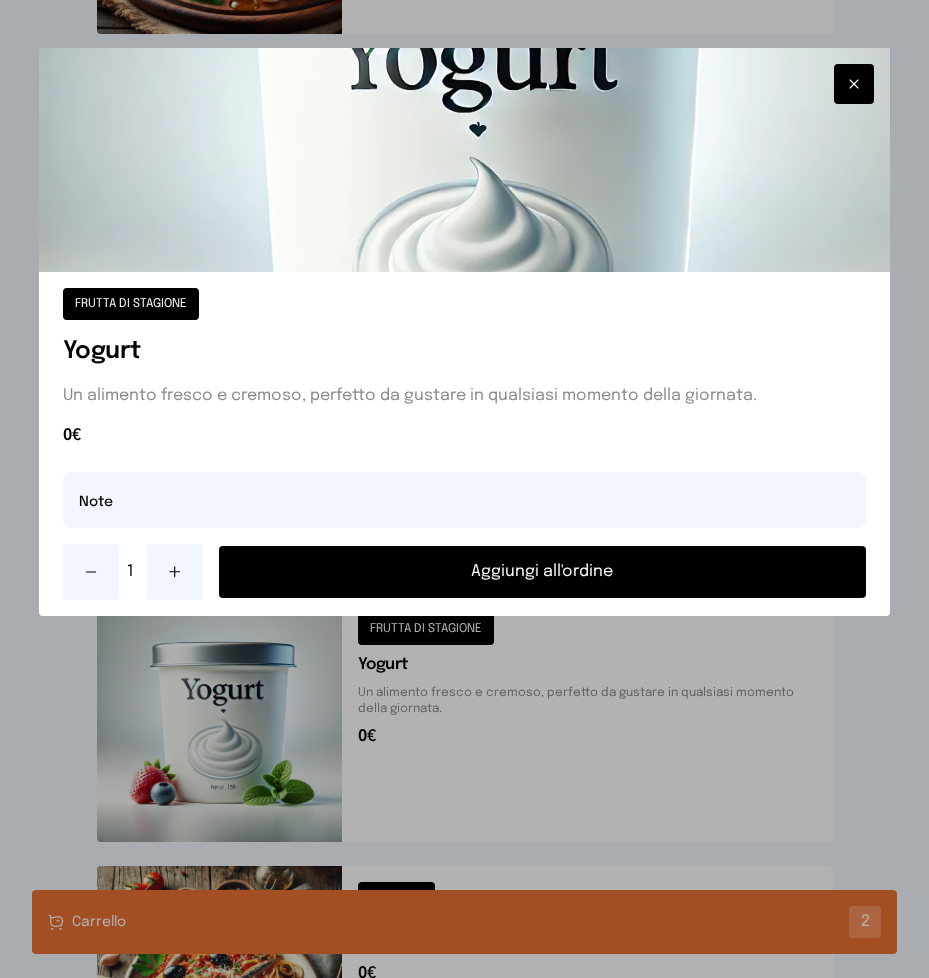 click on "Aggiungi all'ordine" at bounding box center (543, 572) 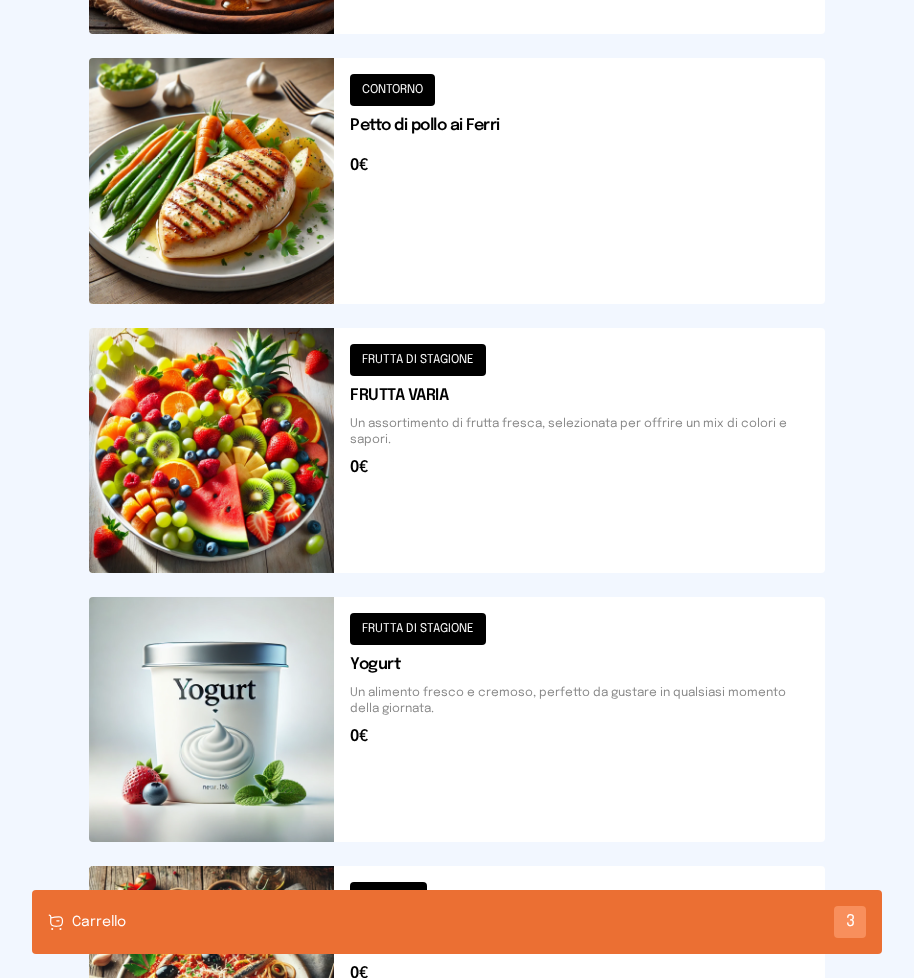 click on "Carrello
3" at bounding box center (457, 922) 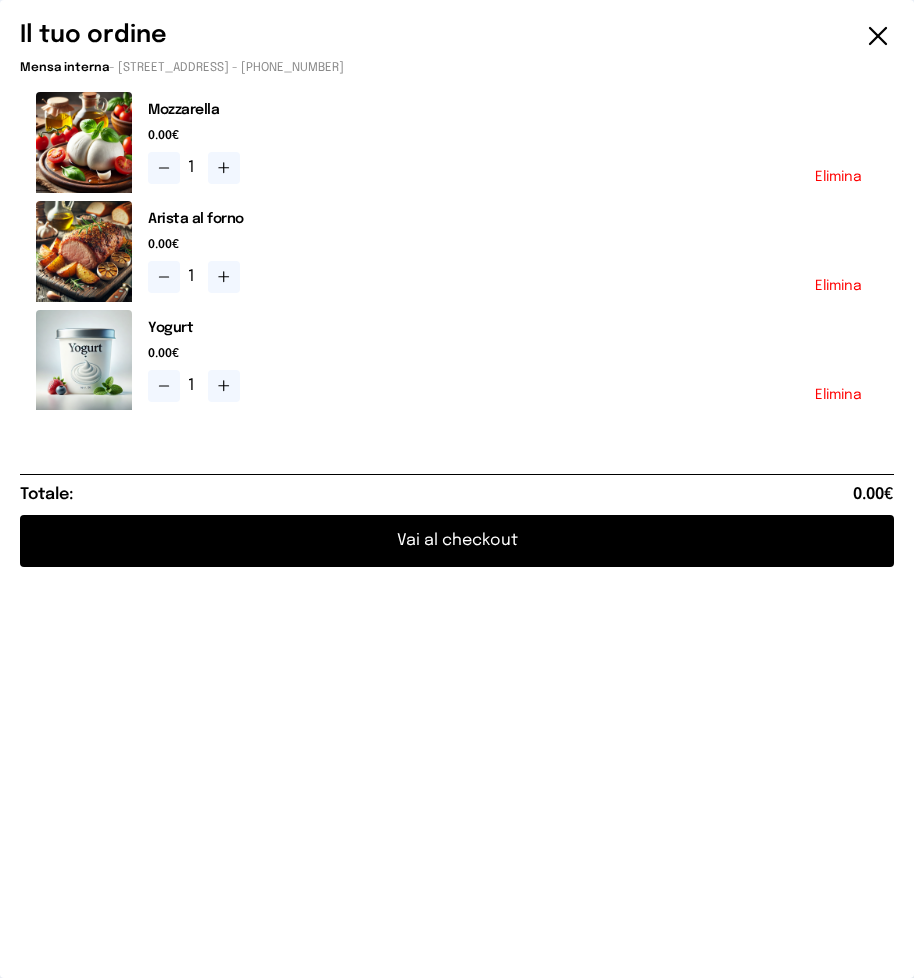 click on "Vai al checkout" at bounding box center (457, 541) 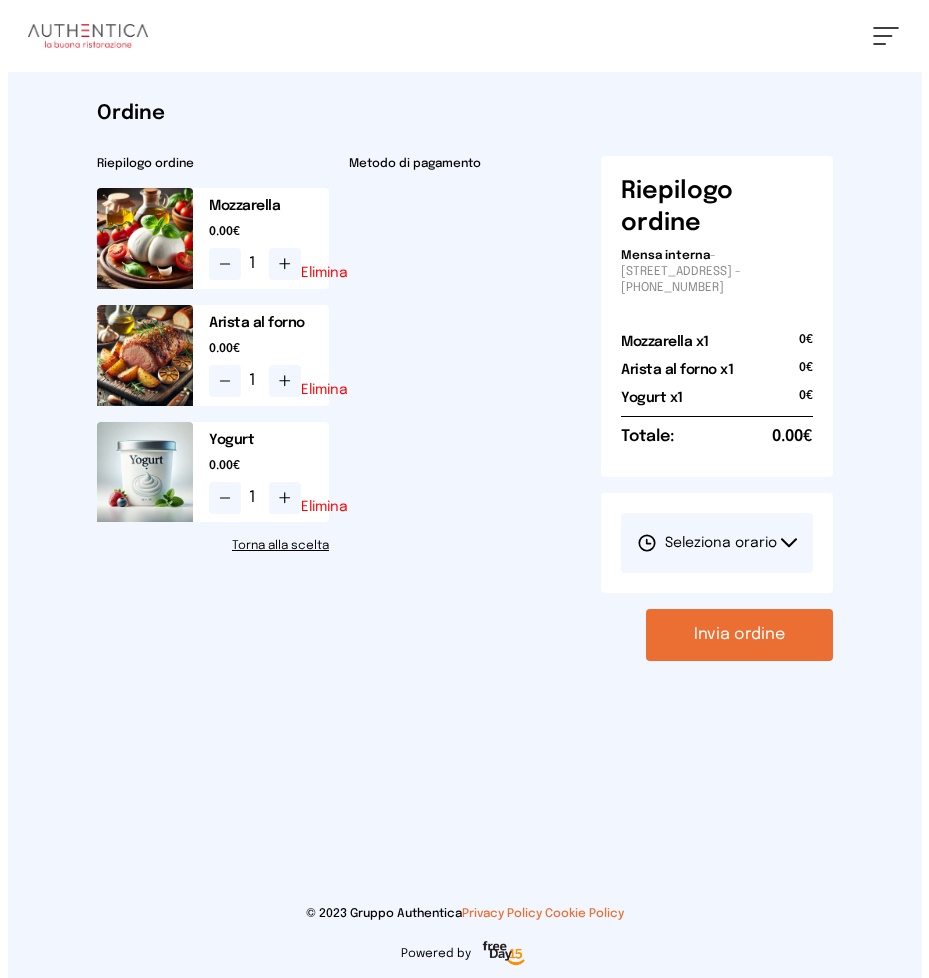 scroll, scrollTop: 0, scrollLeft: 0, axis: both 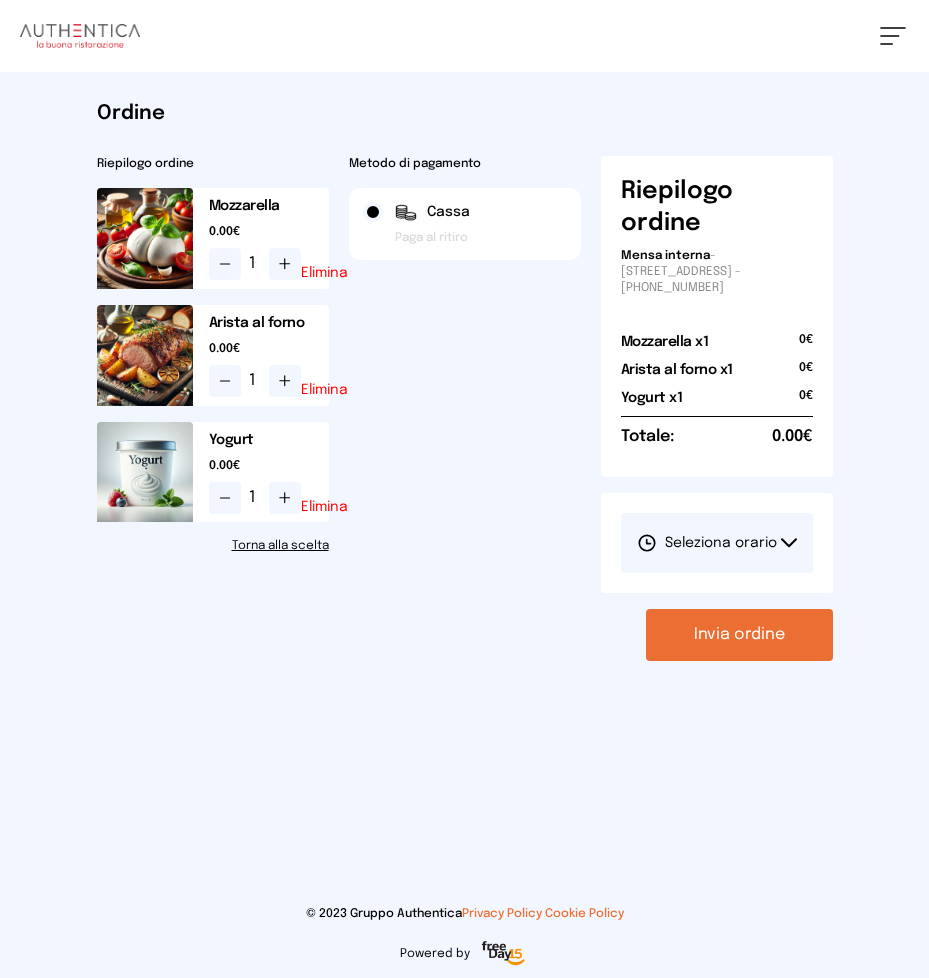 click on "Seleziona orario" at bounding box center [717, 543] 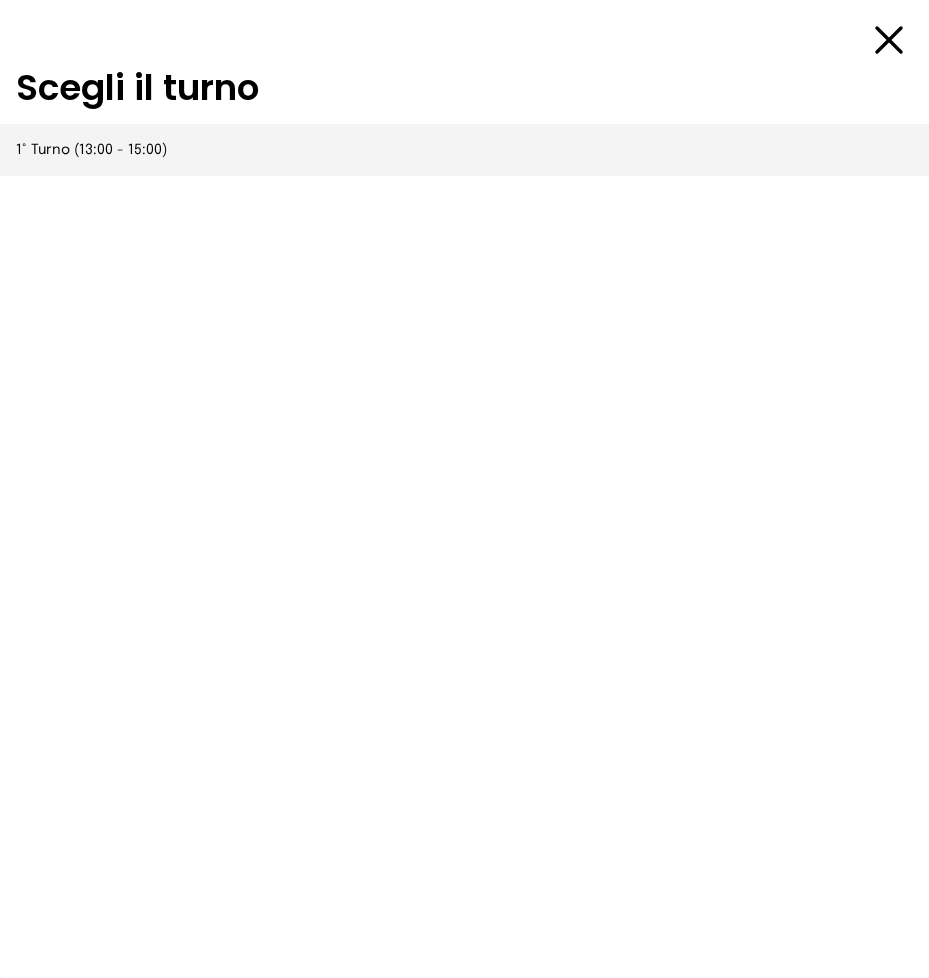 click on "1° Turno (13:00 -
15:00)" at bounding box center [91, 150] 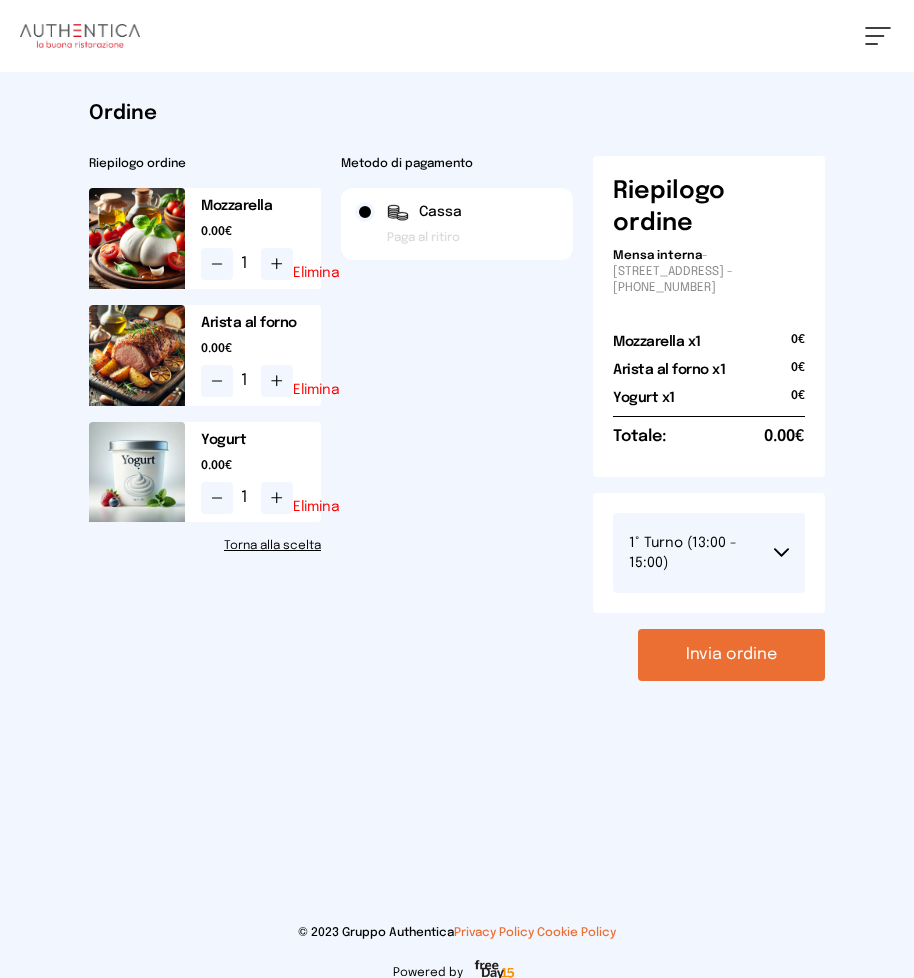 click on "Invia ordine" at bounding box center [731, 655] 